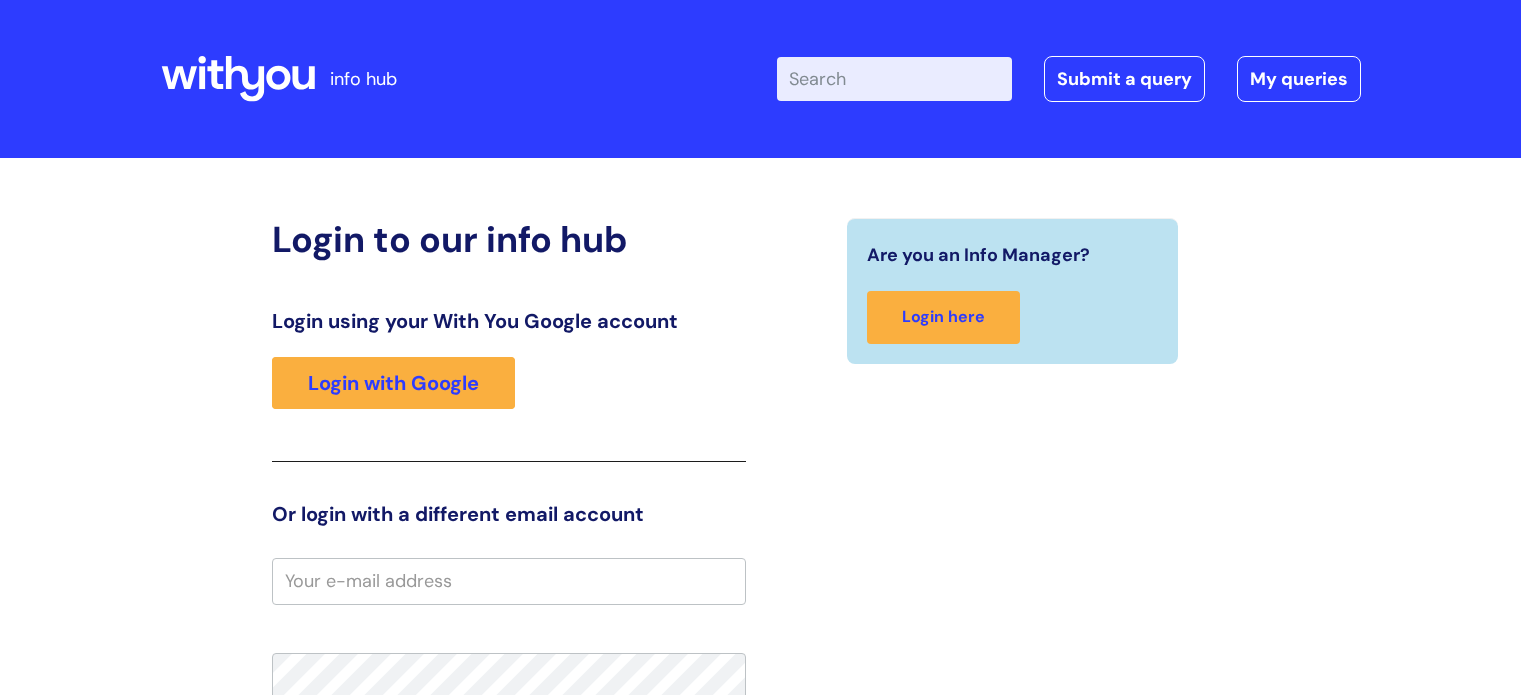 scroll, scrollTop: 0, scrollLeft: 0, axis: both 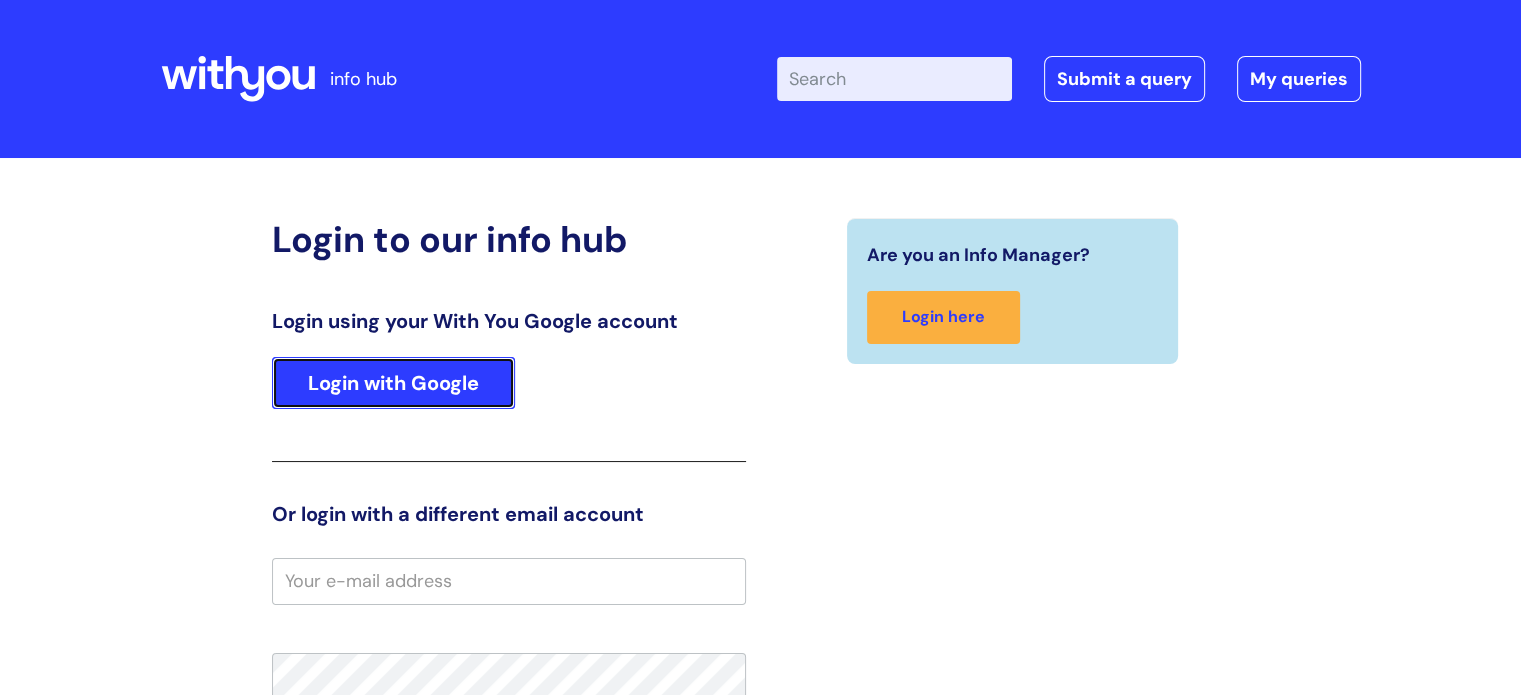 click on "Login with Google" at bounding box center (393, 383) 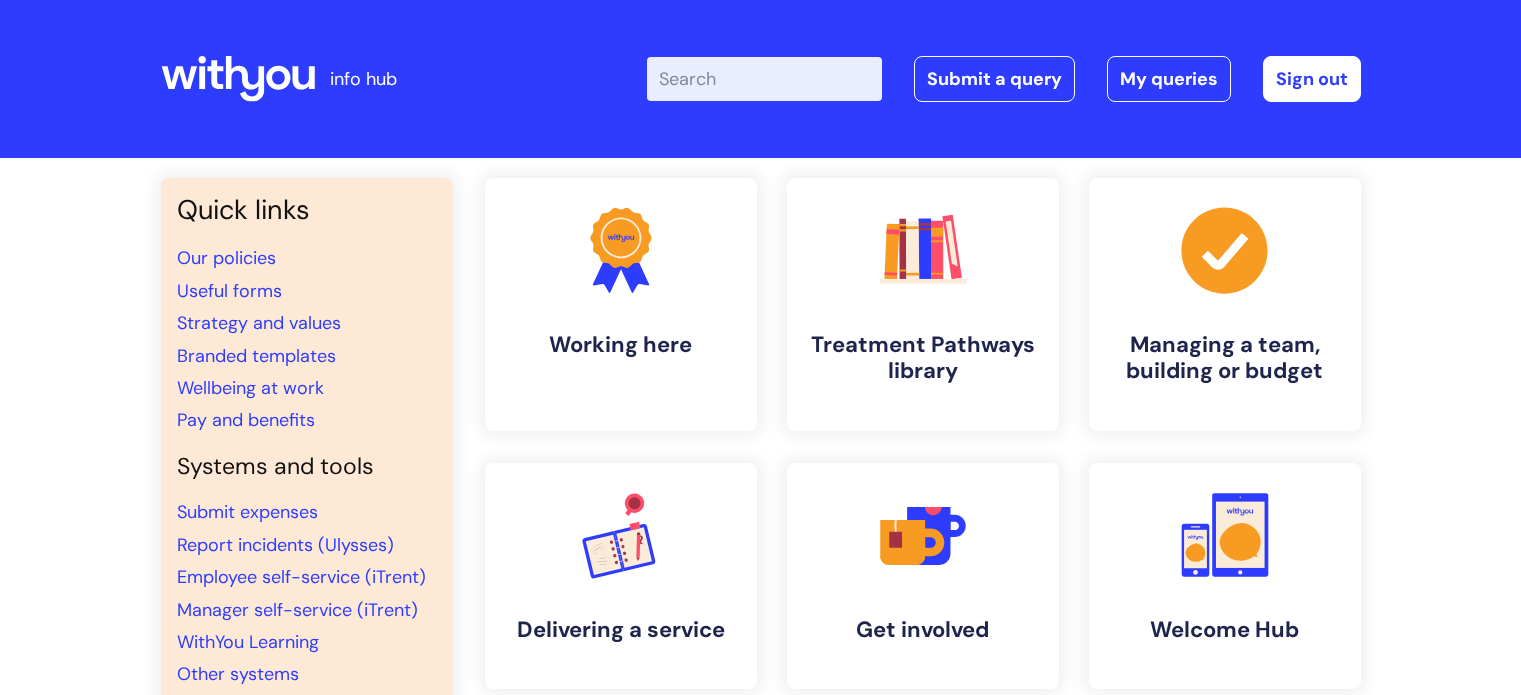 scroll, scrollTop: 0, scrollLeft: 0, axis: both 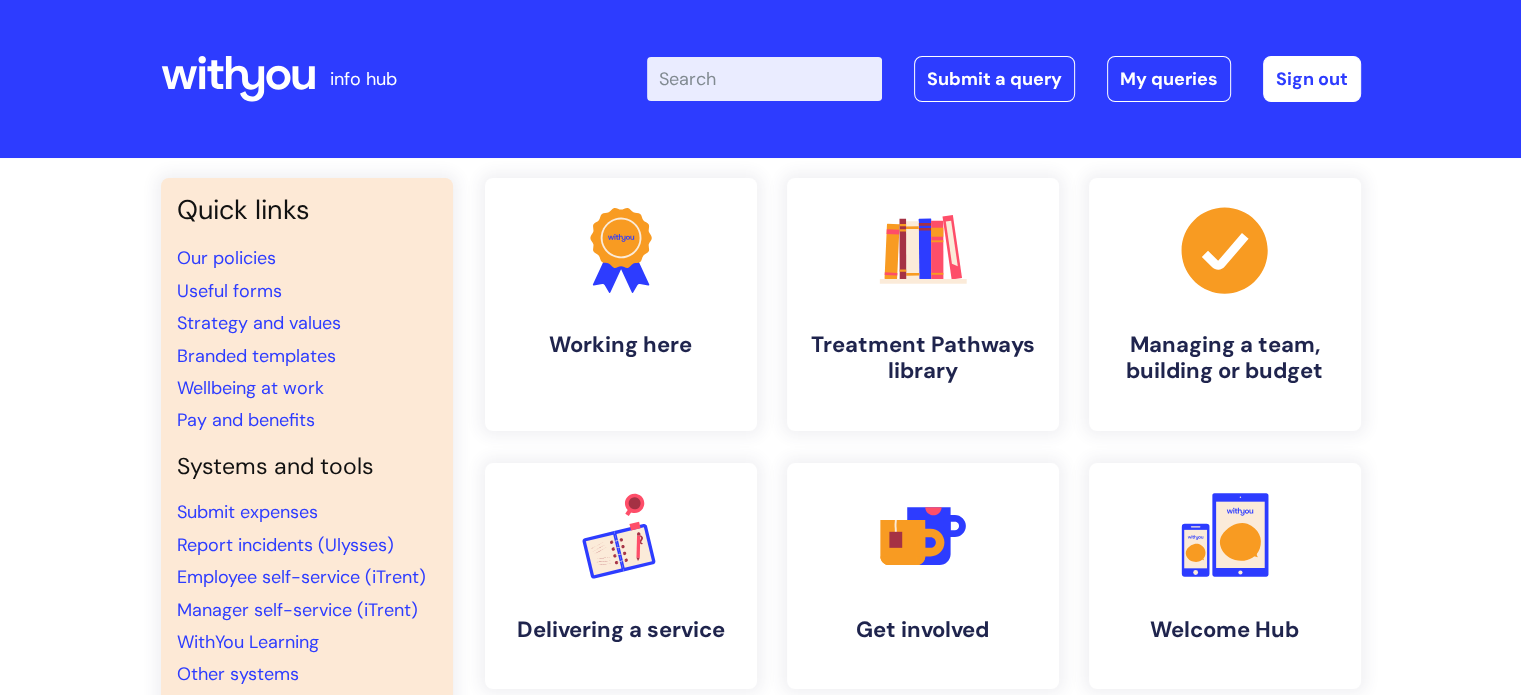 click on "Enter your search term here..." at bounding box center [764, 79] 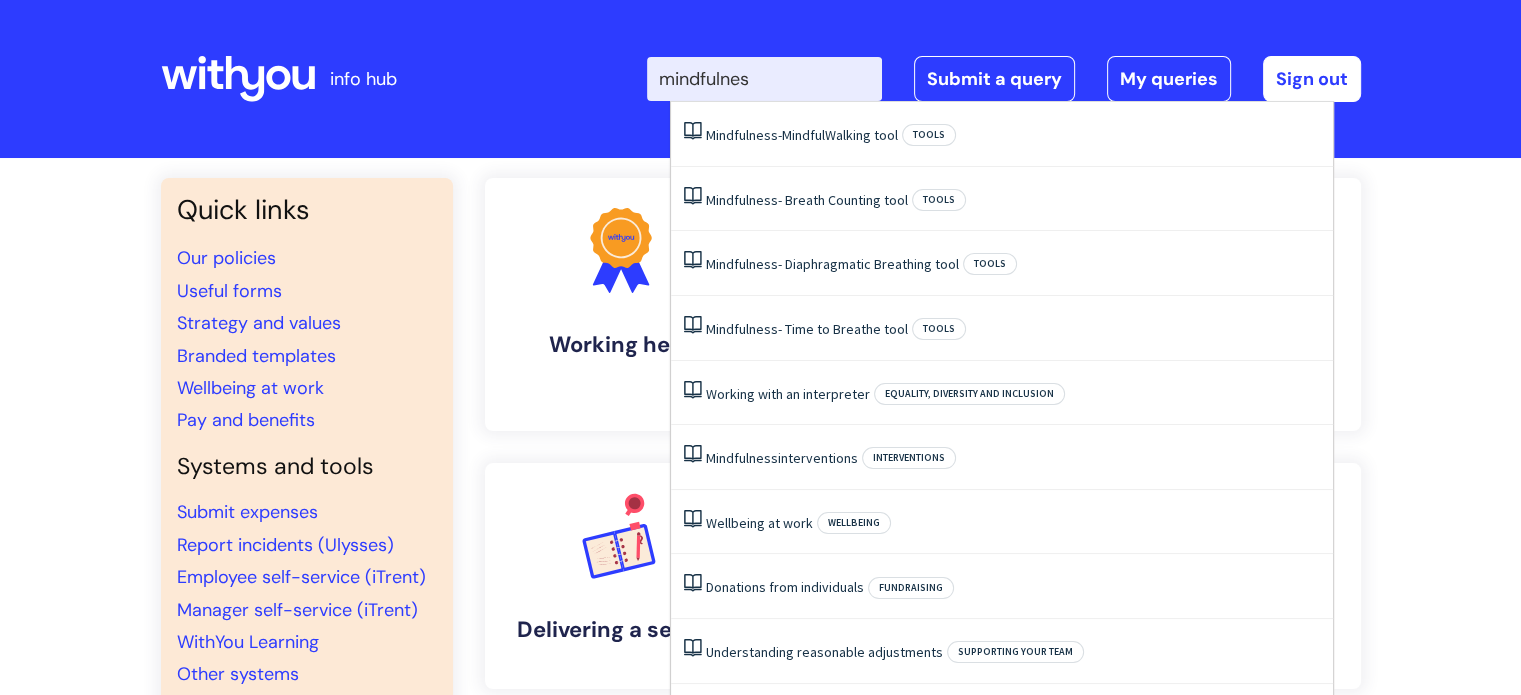 type on "mindfulness" 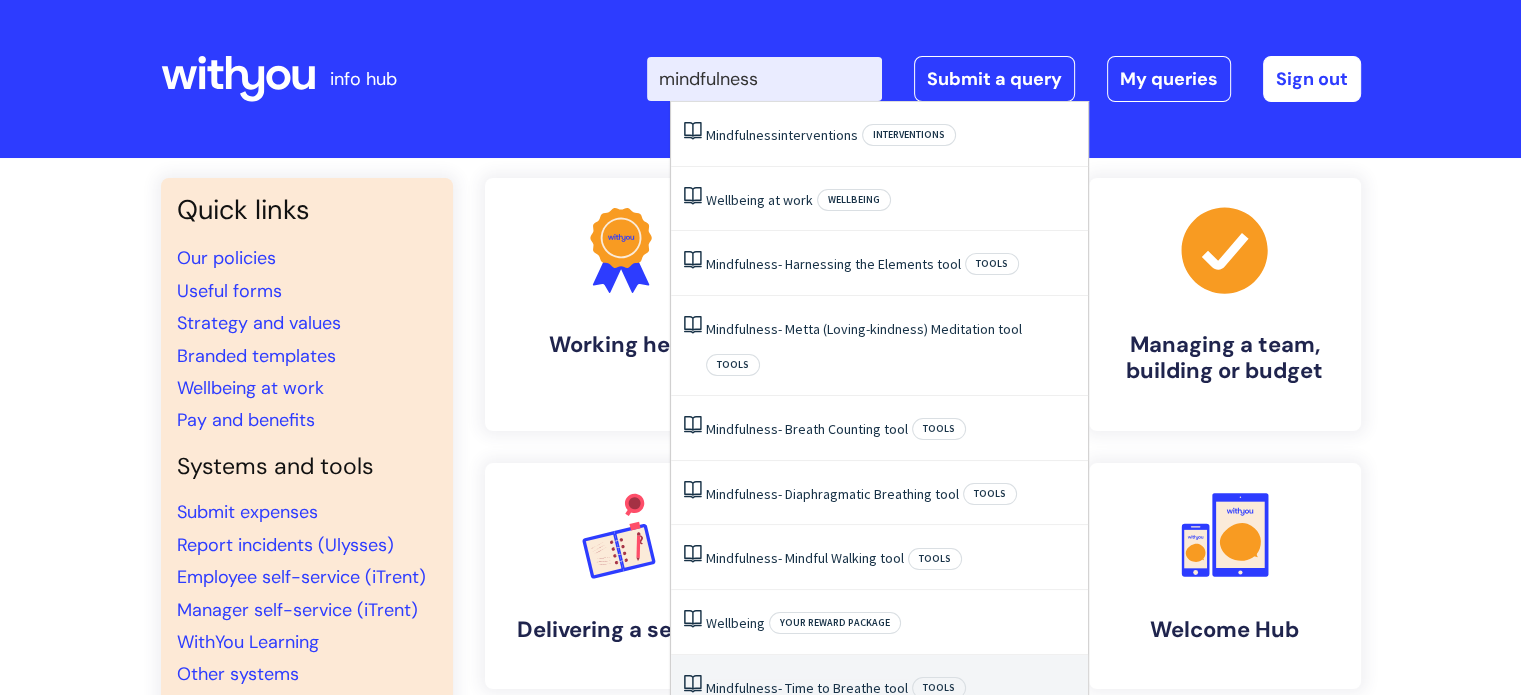 click on "Mindfulness  - Time to Breathe tool" at bounding box center (807, 688) 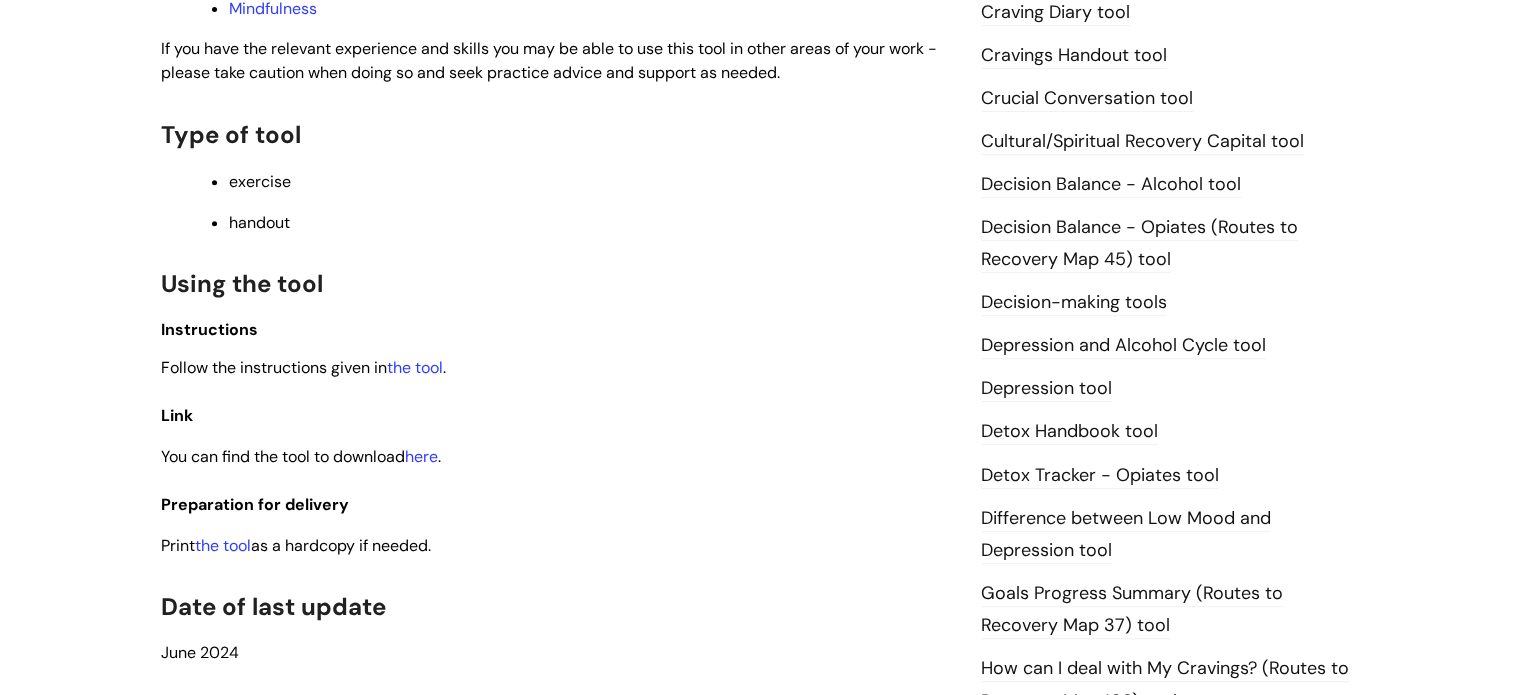 scroll, scrollTop: 900, scrollLeft: 0, axis: vertical 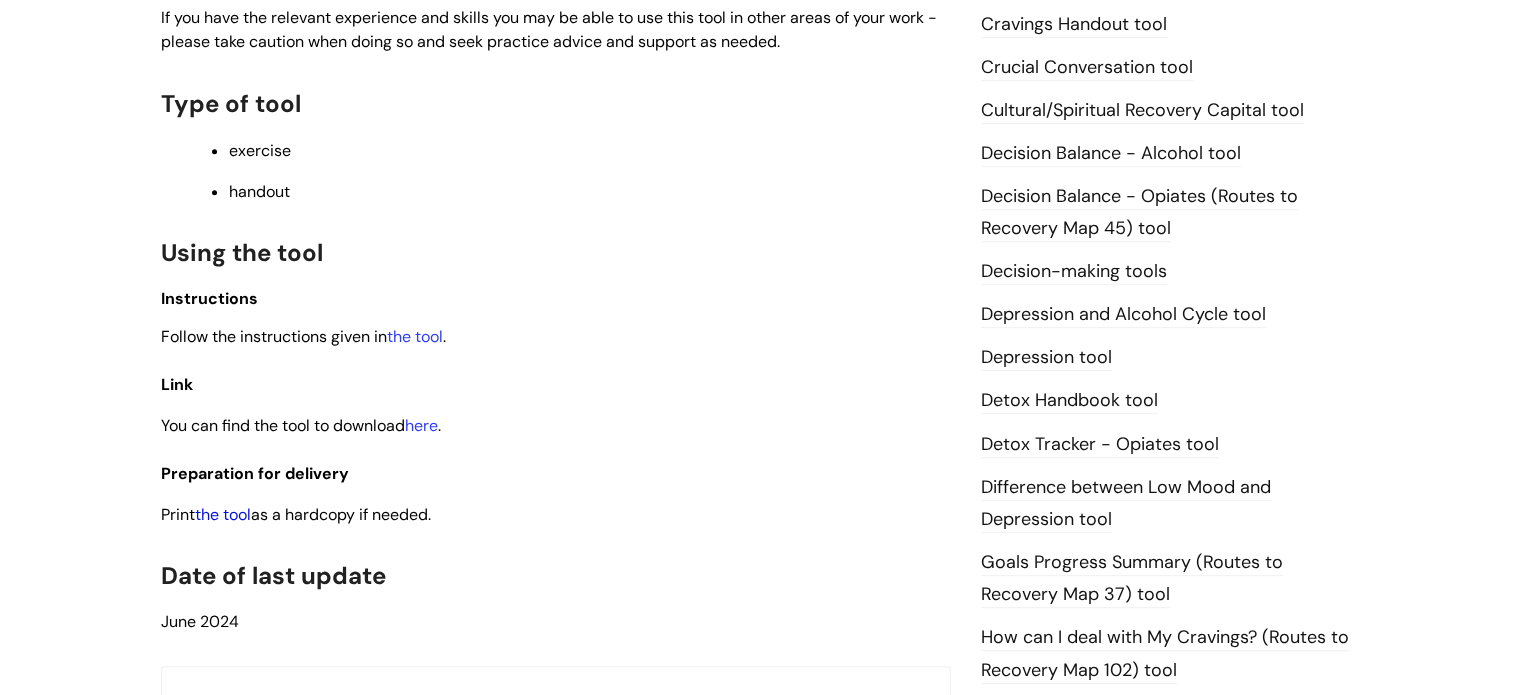 click on "the tool" at bounding box center [223, 514] 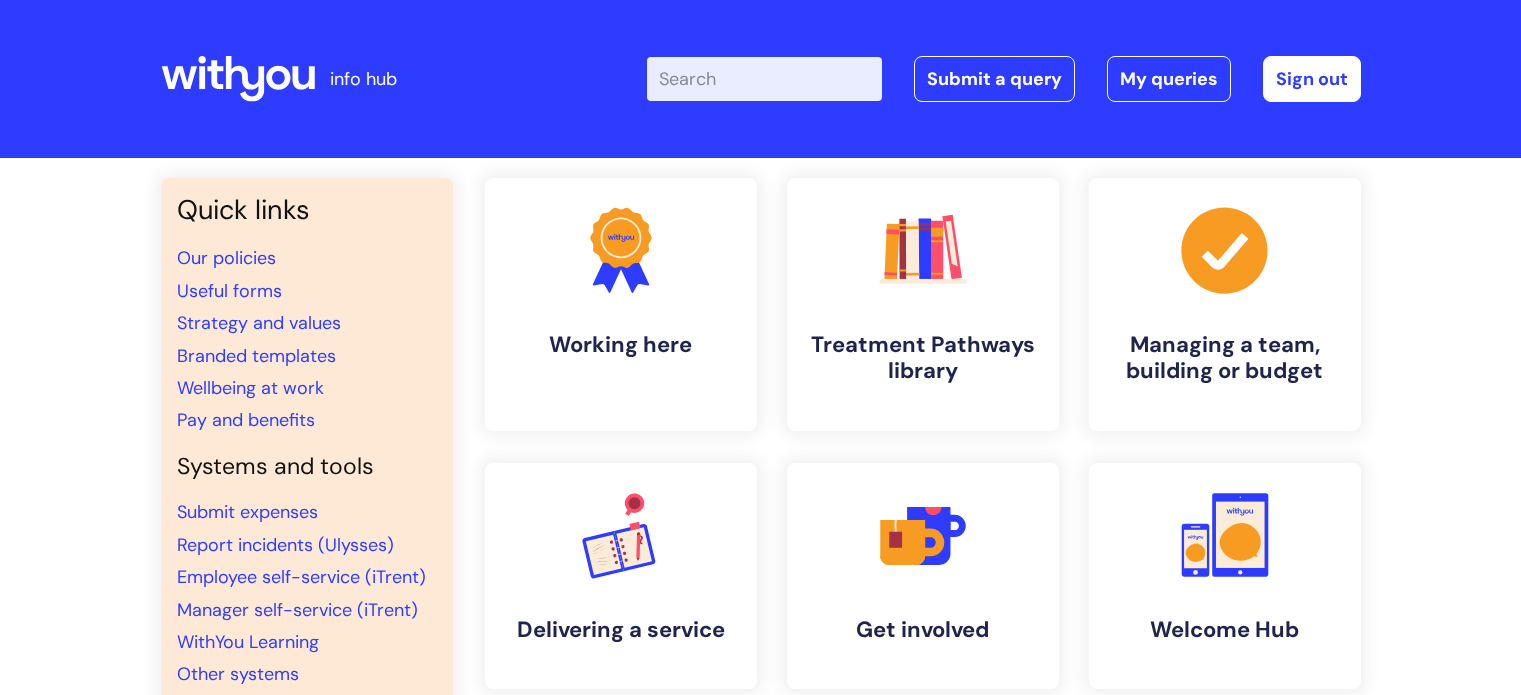scroll, scrollTop: 0, scrollLeft: 0, axis: both 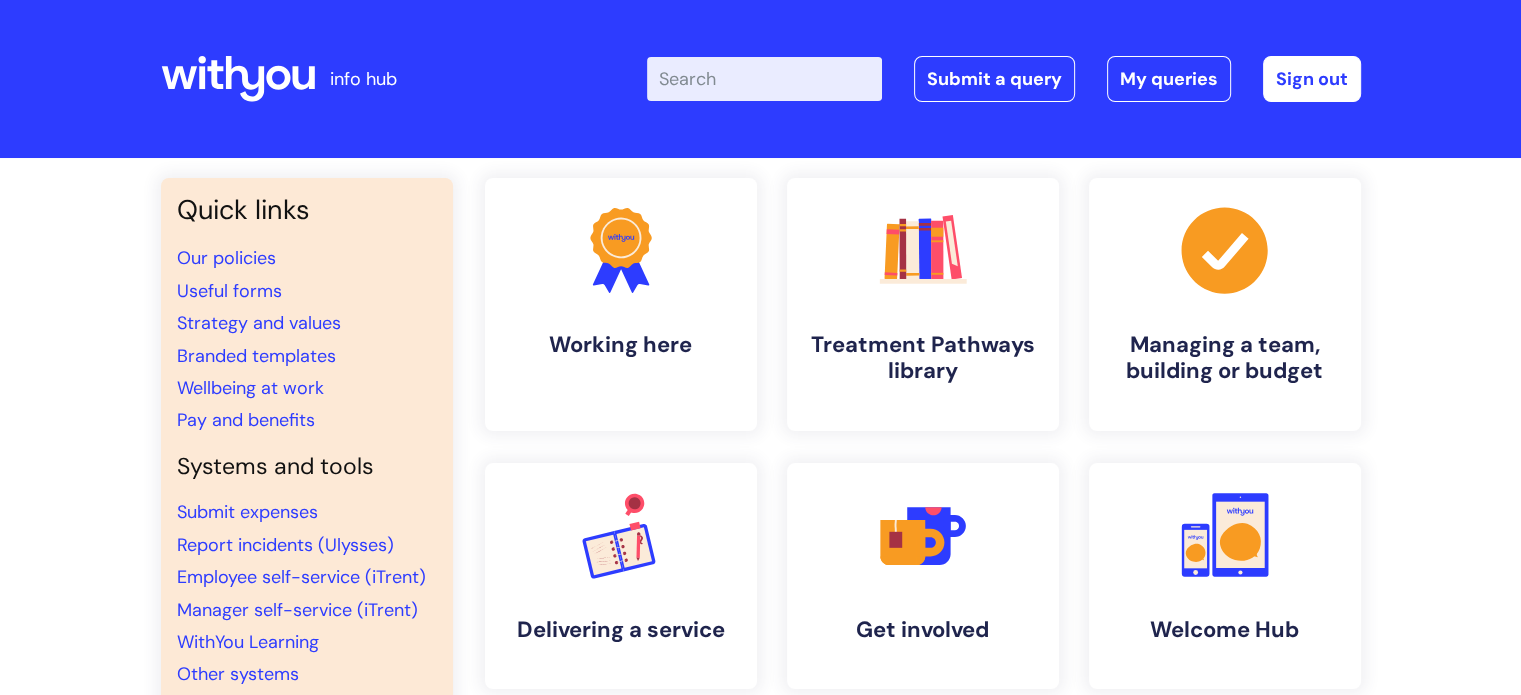 click on "Enter your search term here..." at bounding box center [764, 79] 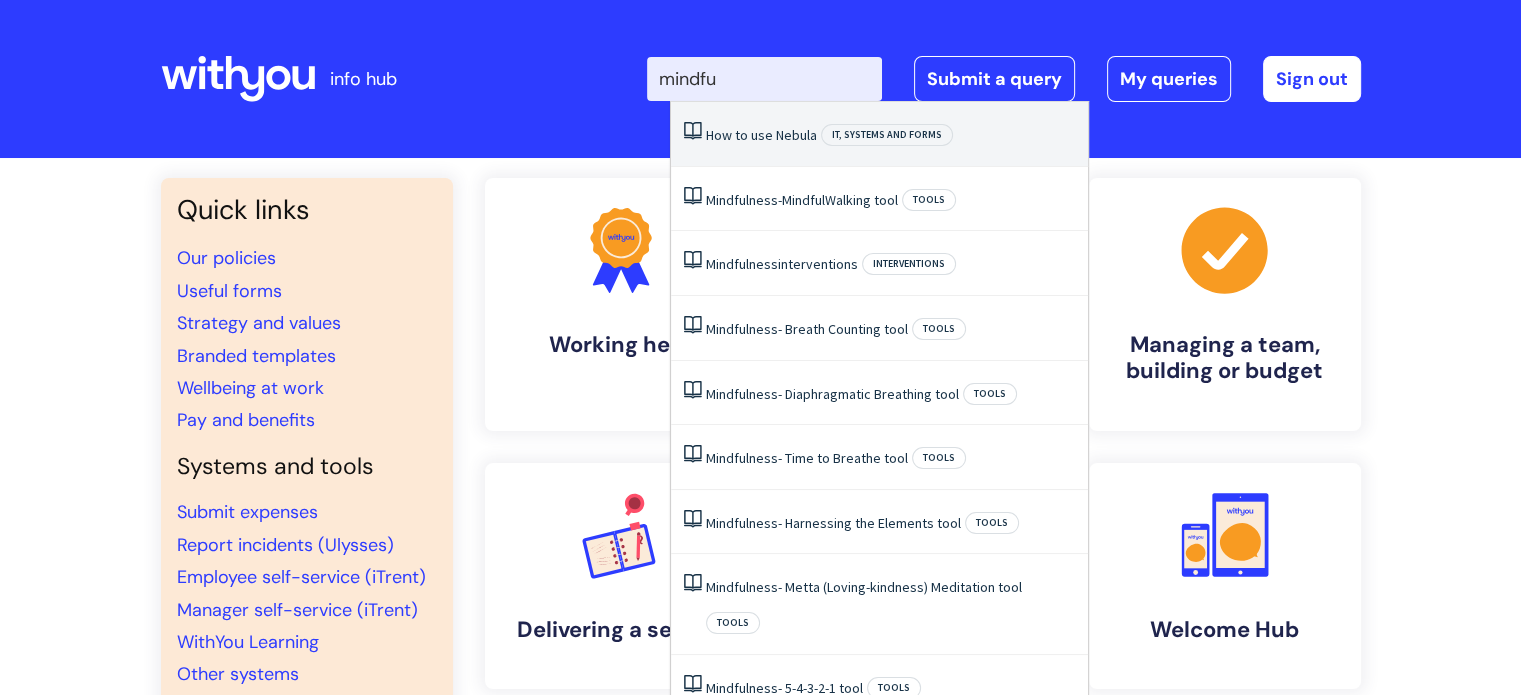 type on "mindful" 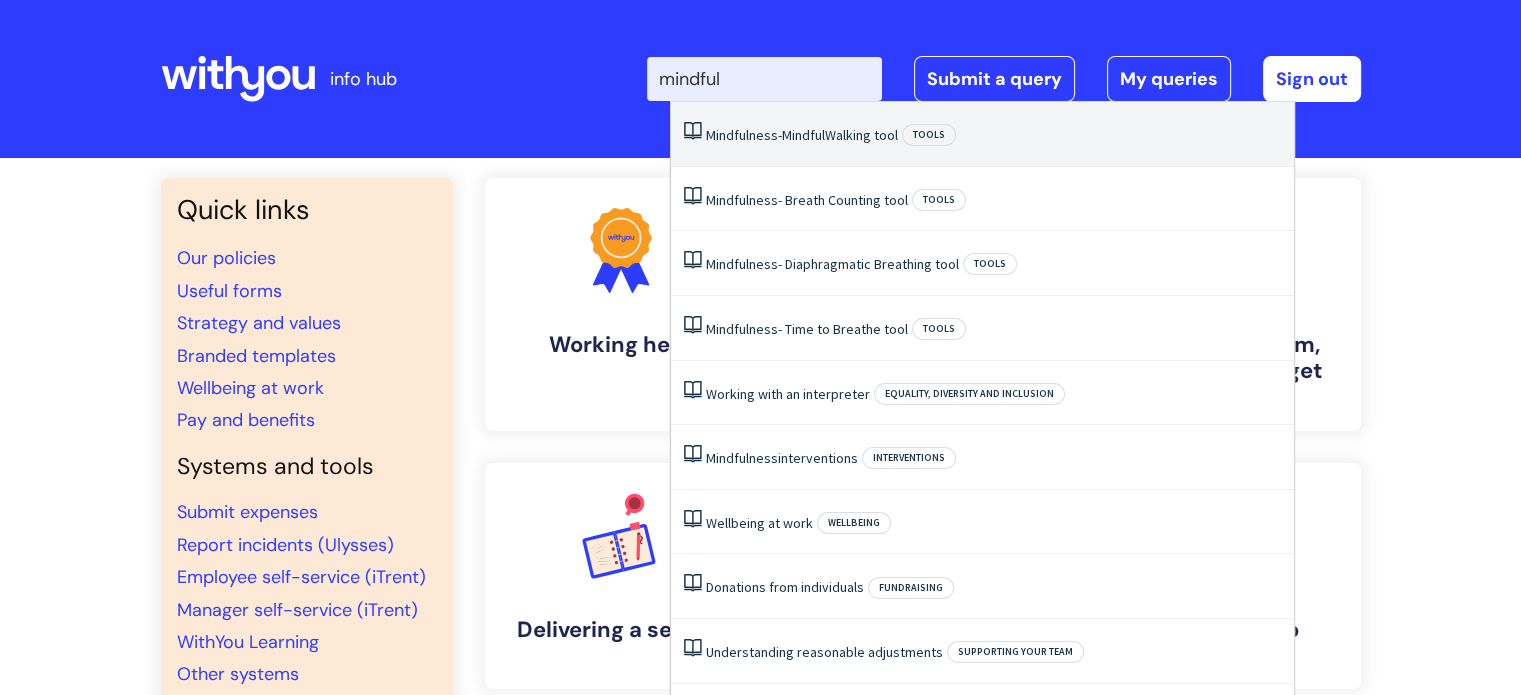 click on "Mindfulness" at bounding box center [742, 135] 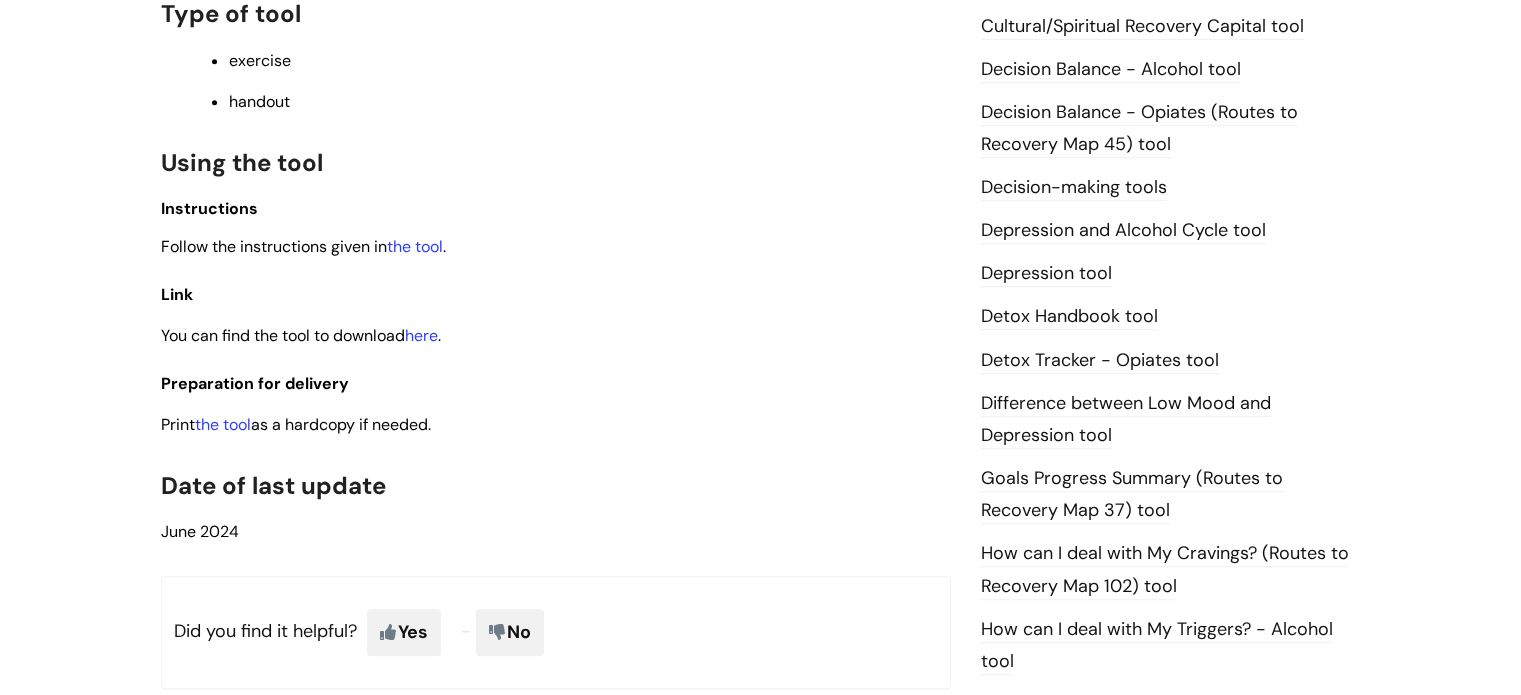 scroll, scrollTop: 1000, scrollLeft: 0, axis: vertical 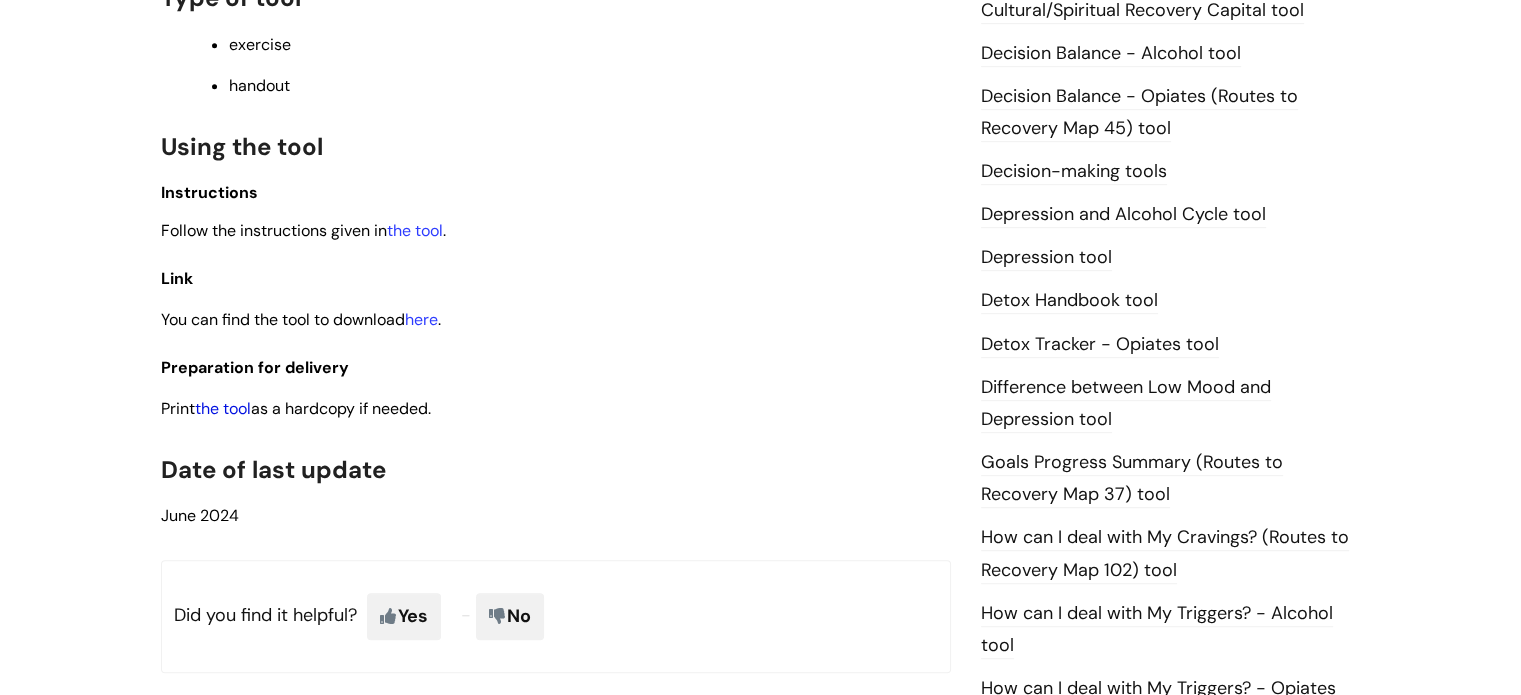 click on "the tool" at bounding box center [223, 408] 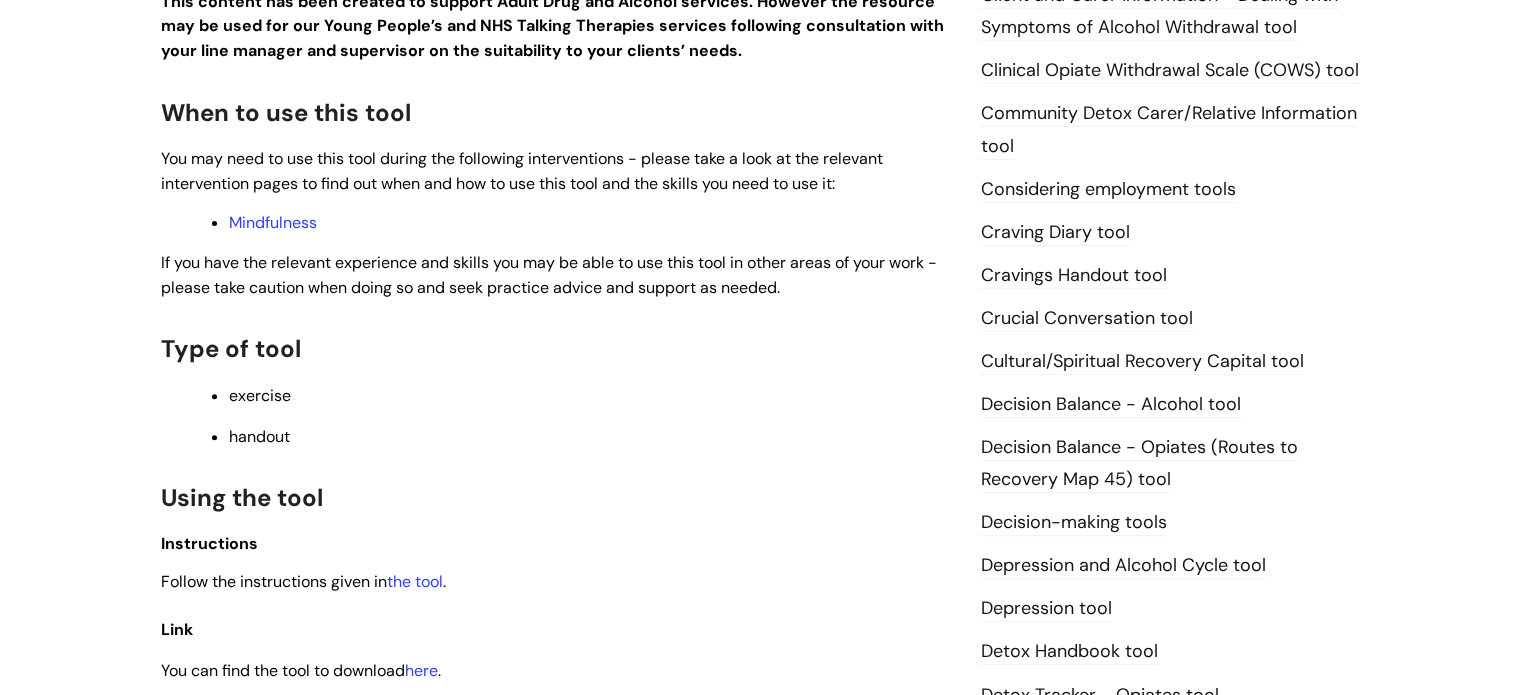 scroll, scrollTop: 200, scrollLeft: 0, axis: vertical 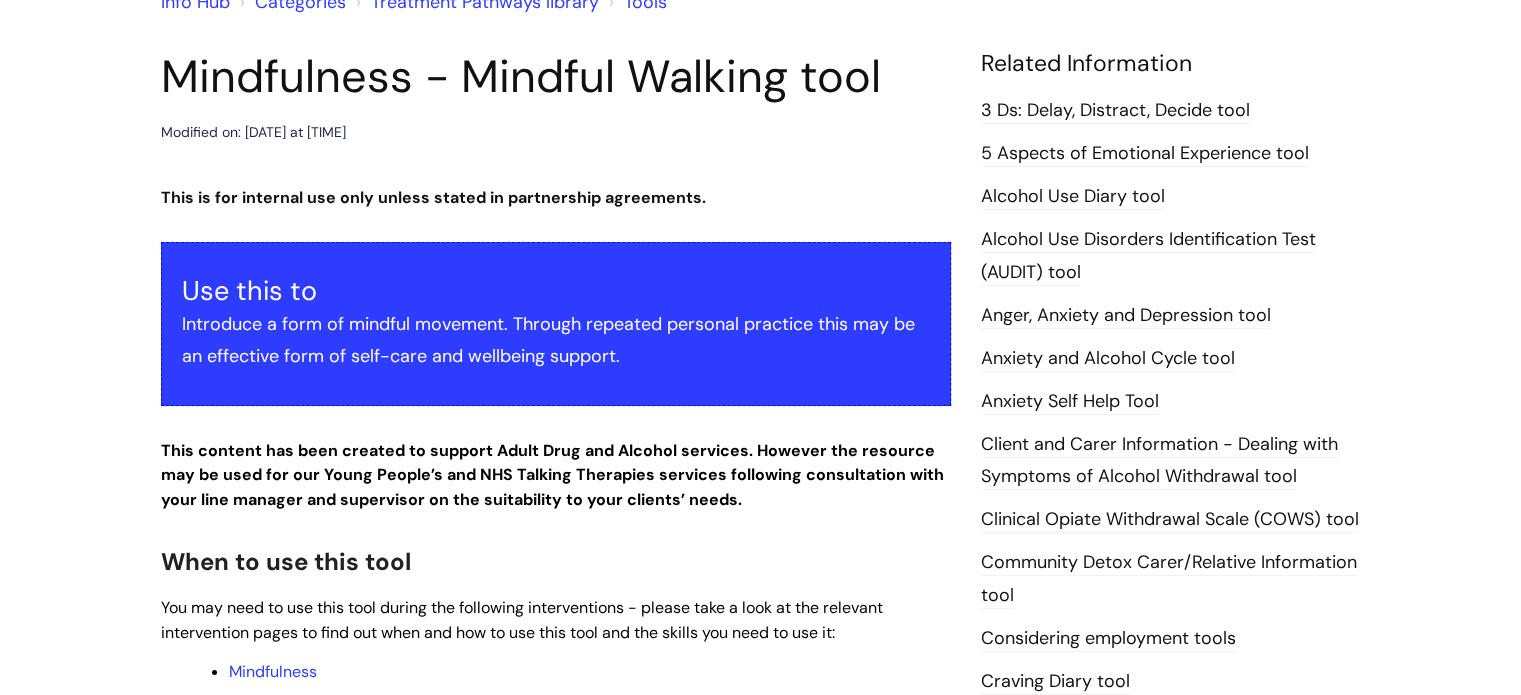 click on "3 Ds: Delay, Distract, Decide tool" at bounding box center [1115, 111] 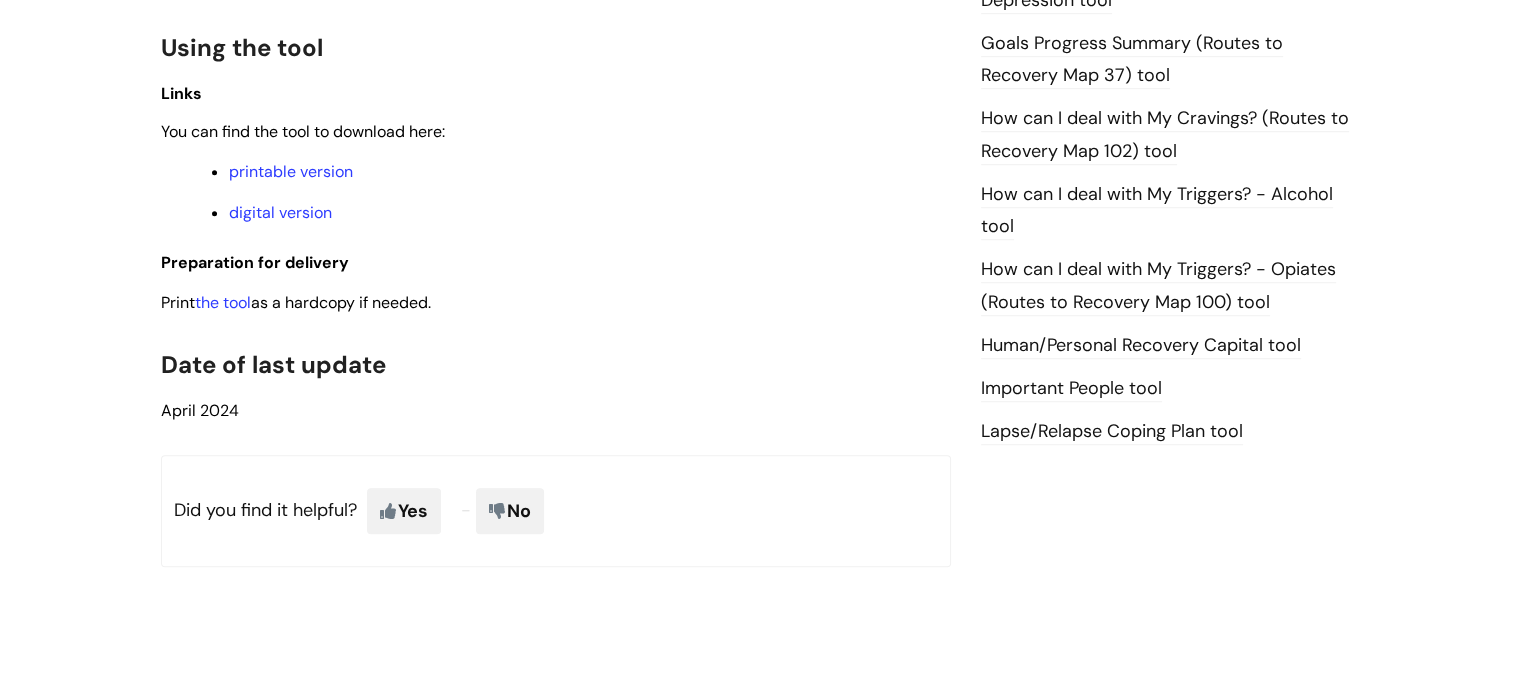 scroll, scrollTop: 1400, scrollLeft: 0, axis: vertical 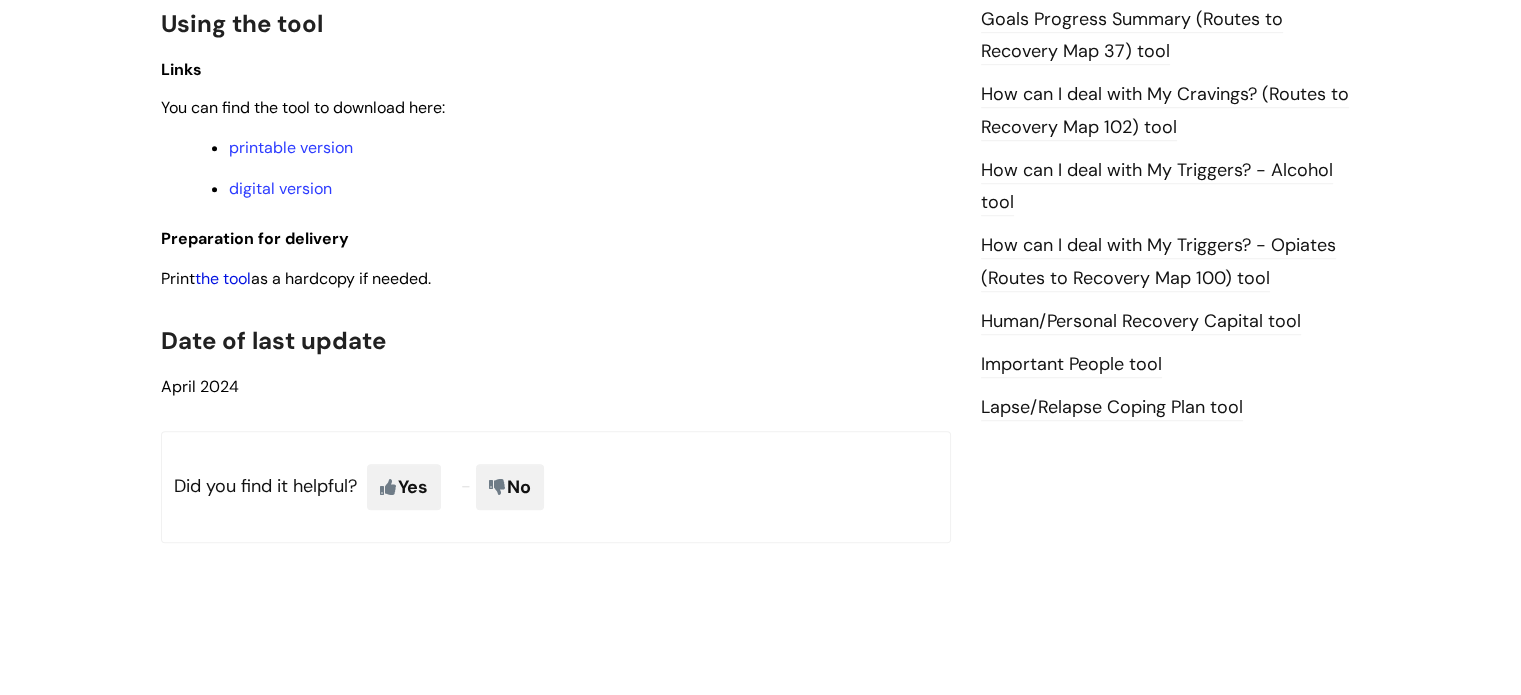 click on "the tool" at bounding box center (223, 278) 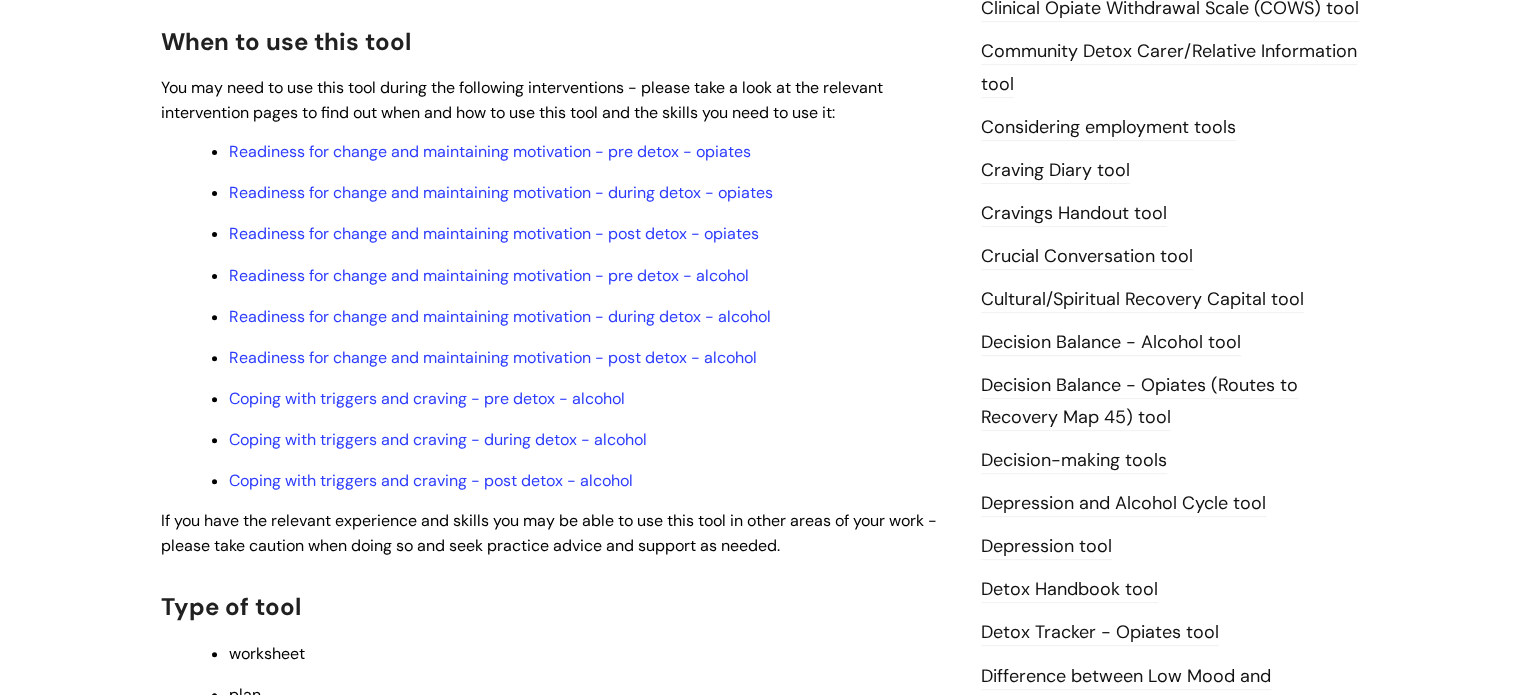 scroll, scrollTop: 700, scrollLeft: 0, axis: vertical 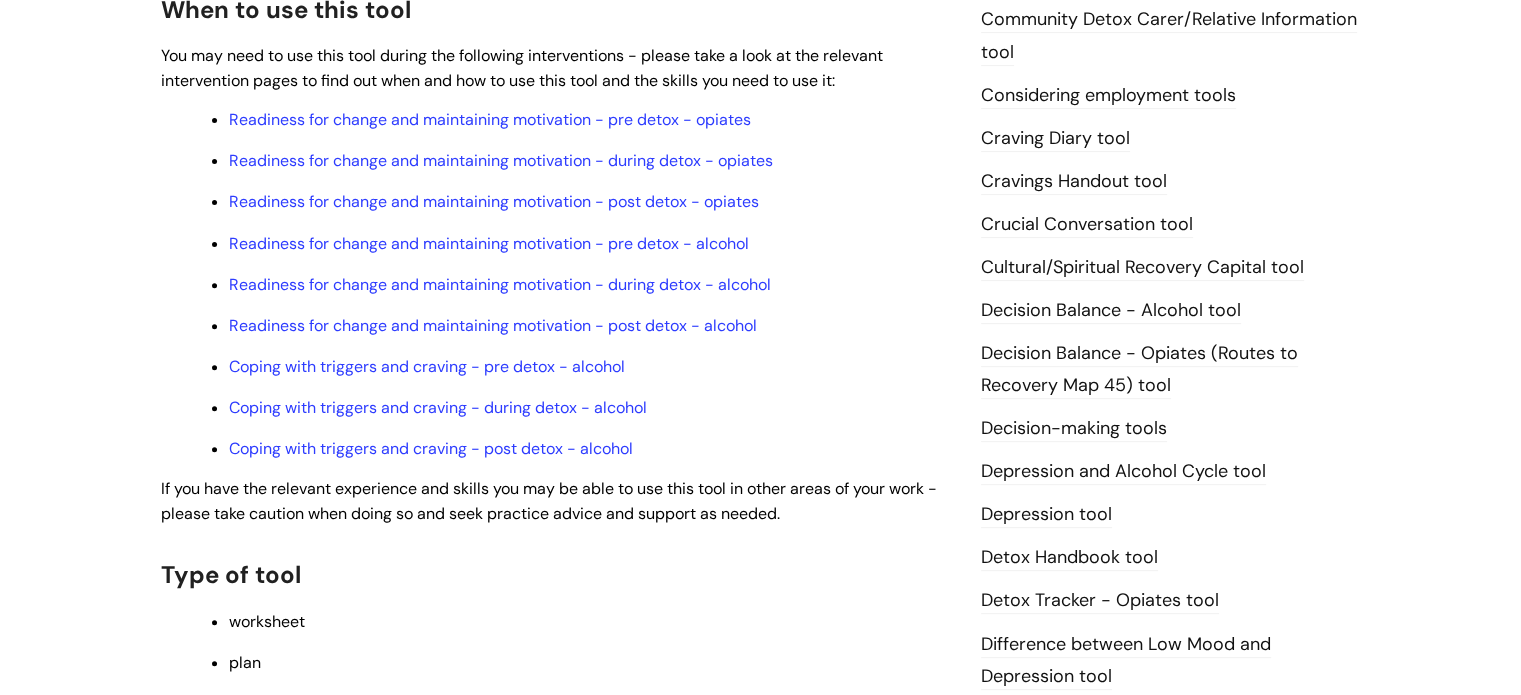 click on "Cravings Handout tool" at bounding box center [1074, 182] 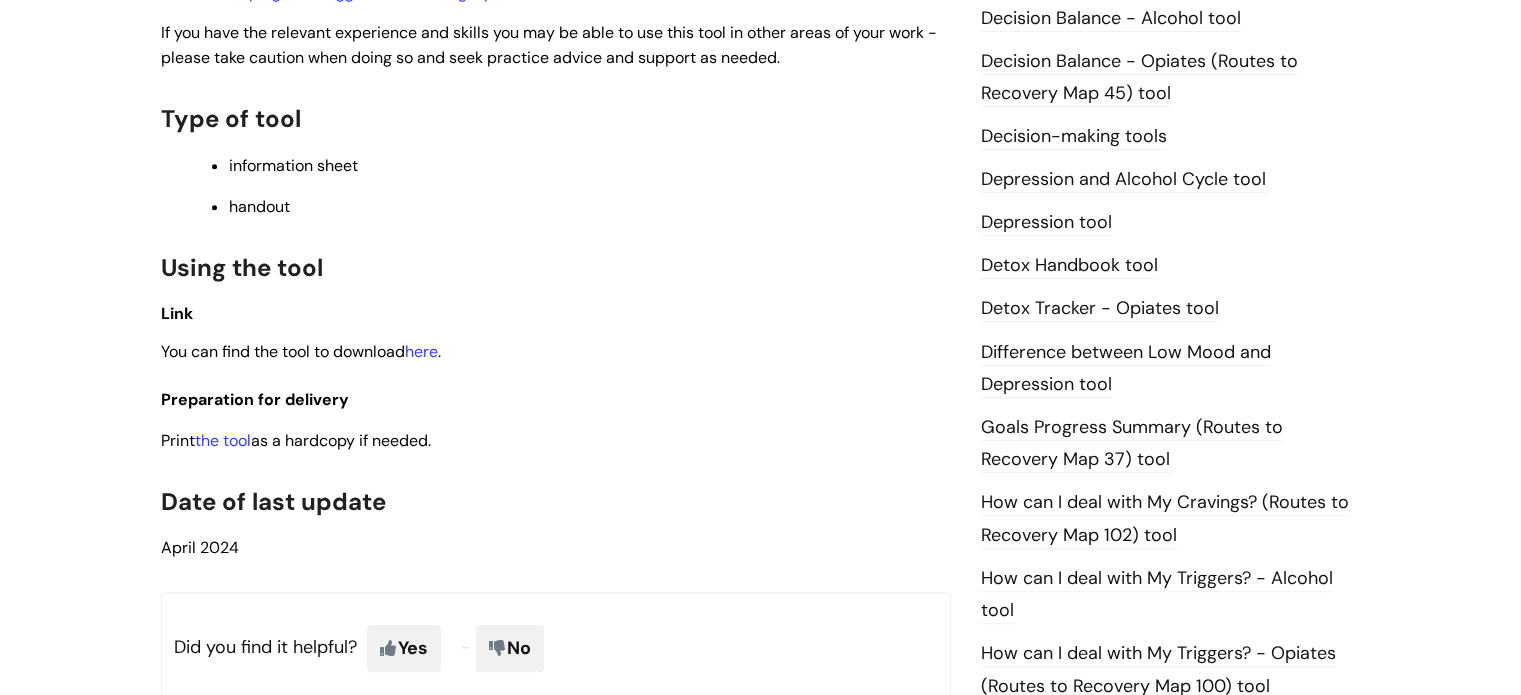 scroll, scrollTop: 1100, scrollLeft: 0, axis: vertical 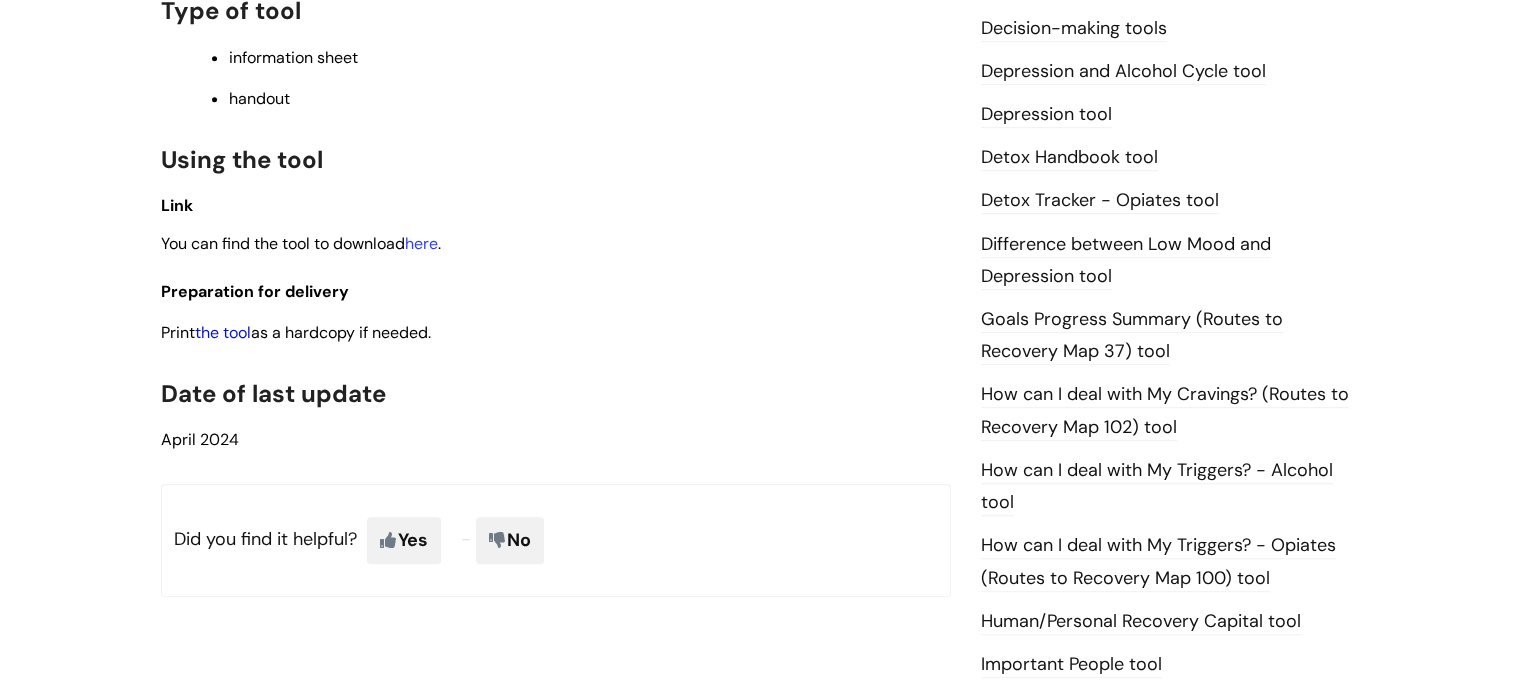 click on "the tool" at bounding box center (223, 332) 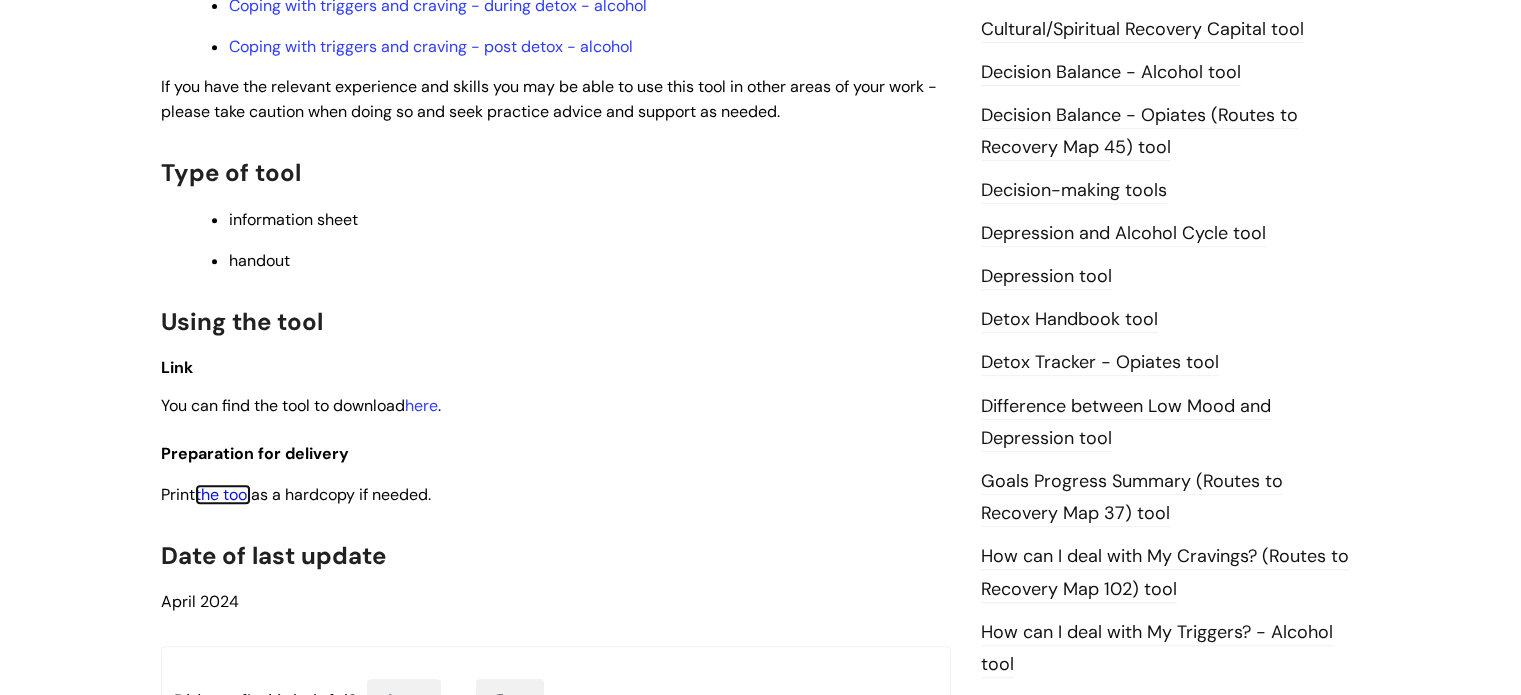 scroll, scrollTop: 700, scrollLeft: 0, axis: vertical 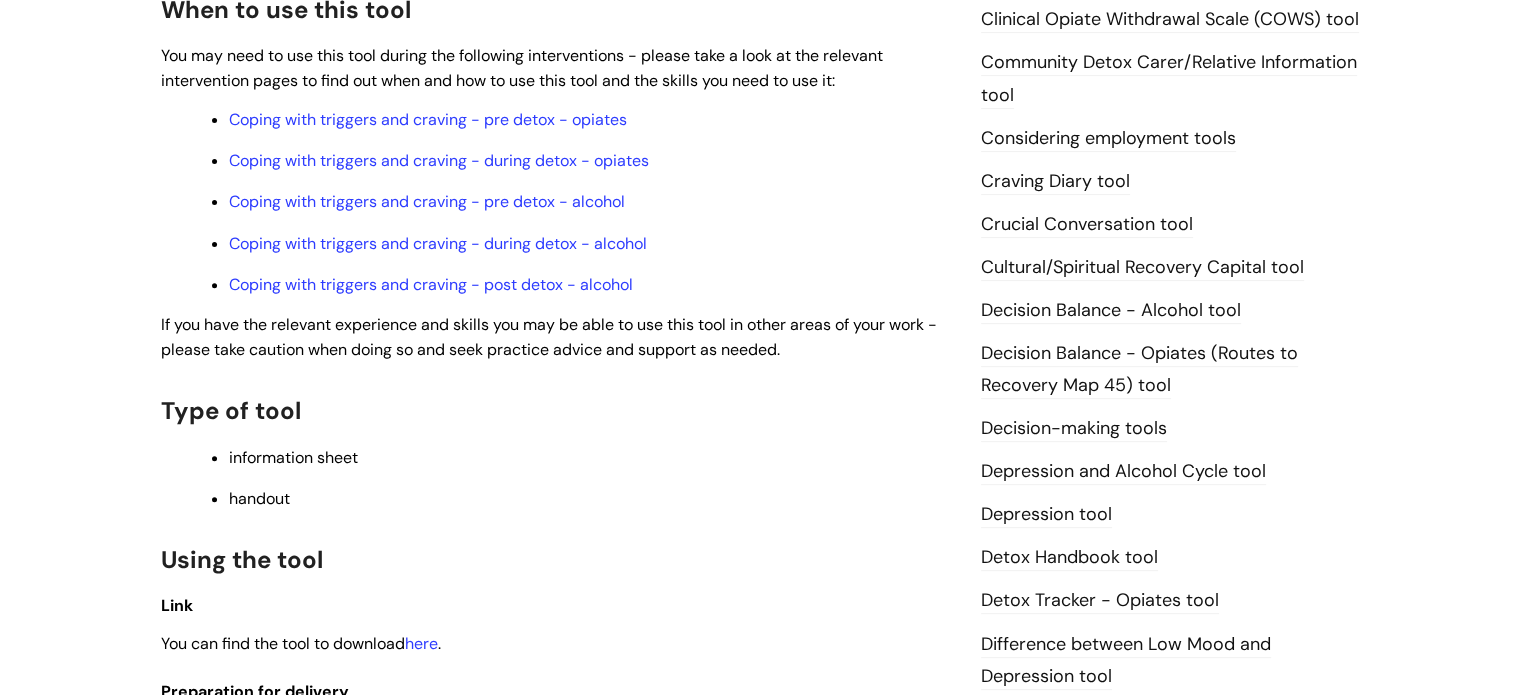 click on "Craving Diary tool" at bounding box center [1055, 182] 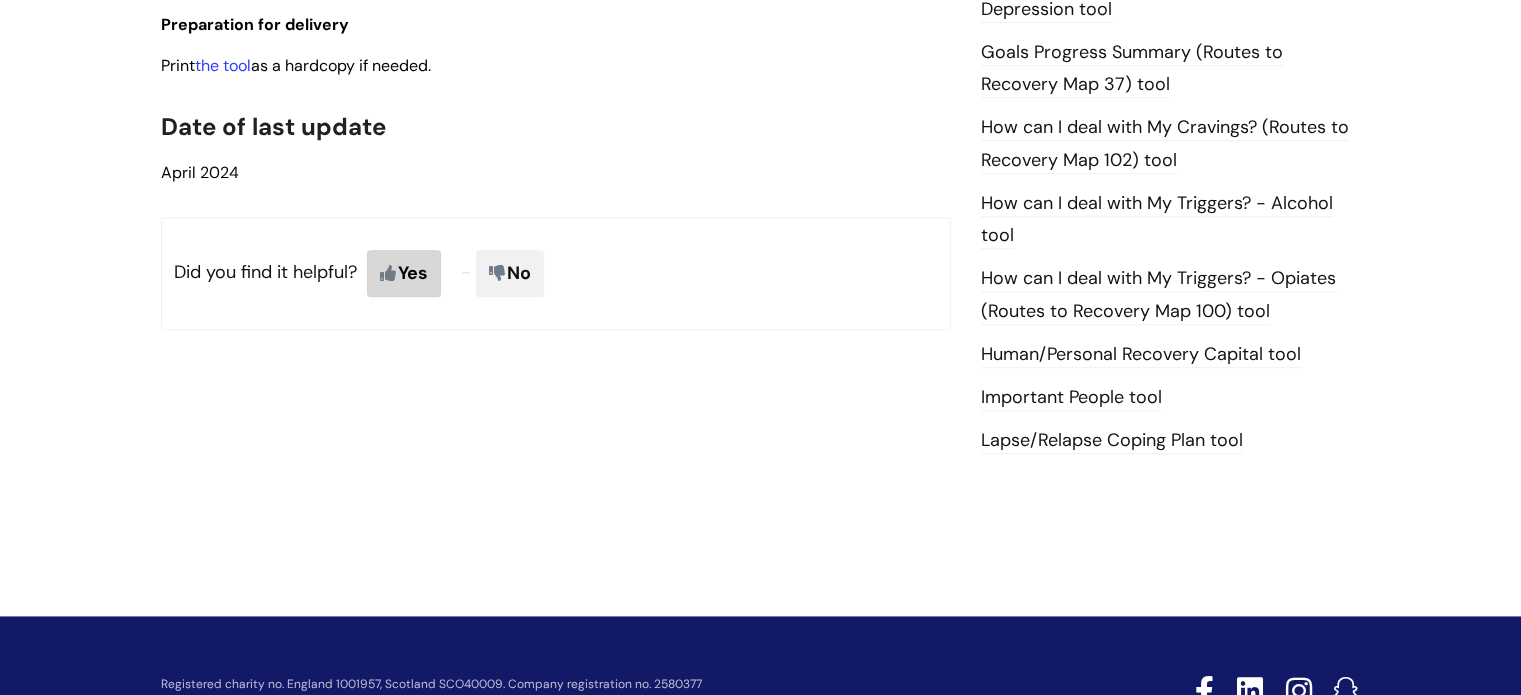 scroll, scrollTop: 1200, scrollLeft: 0, axis: vertical 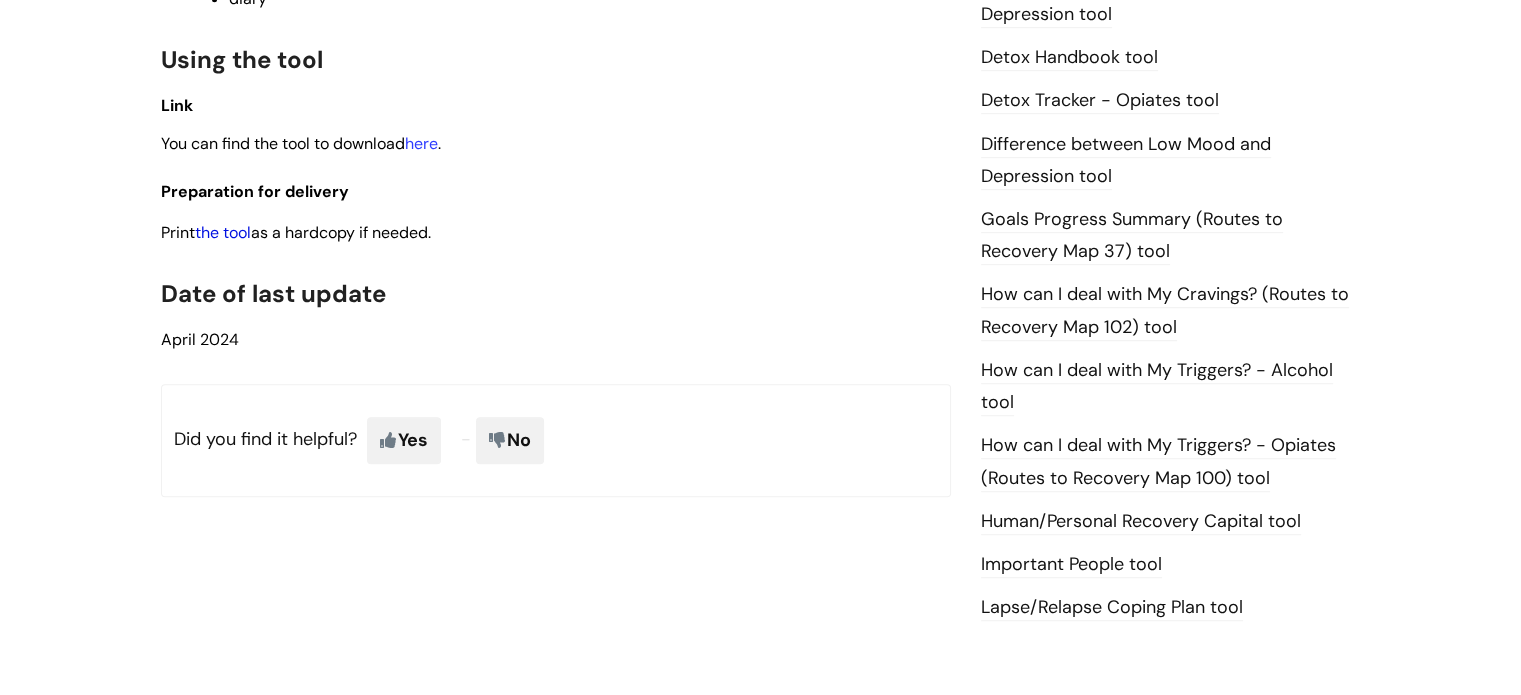 click on "the tool" at bounding box center (223, 232) 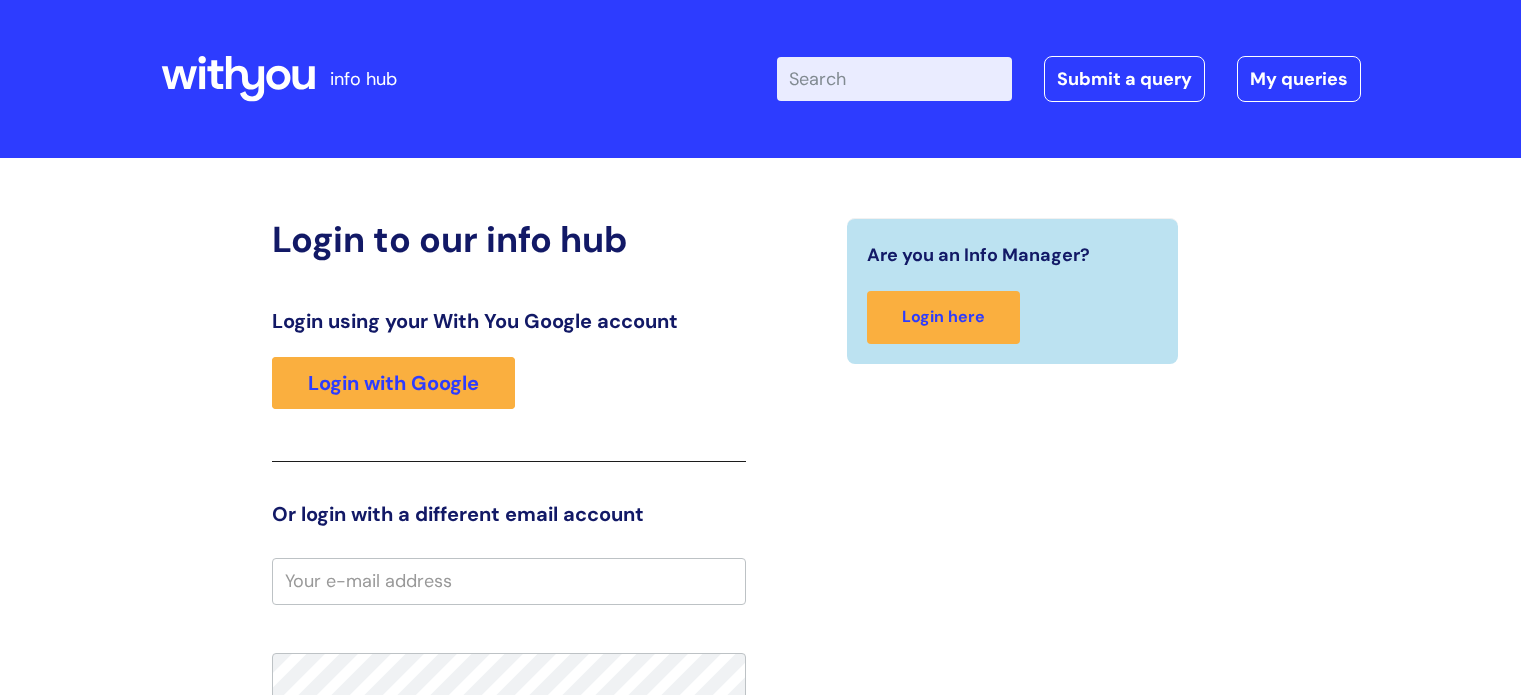 scroll, scrollTop: 0, scrollLeft: 0, axis: both 